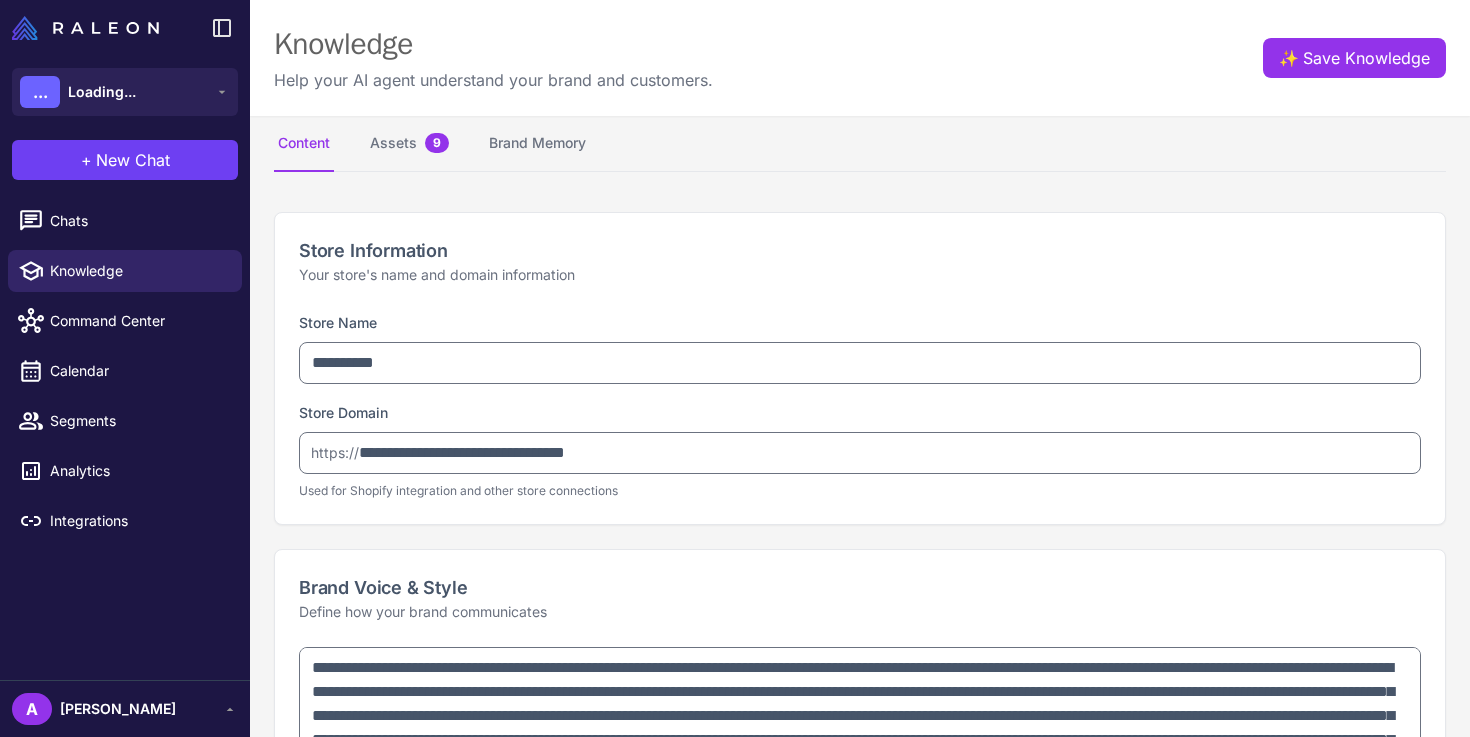 select 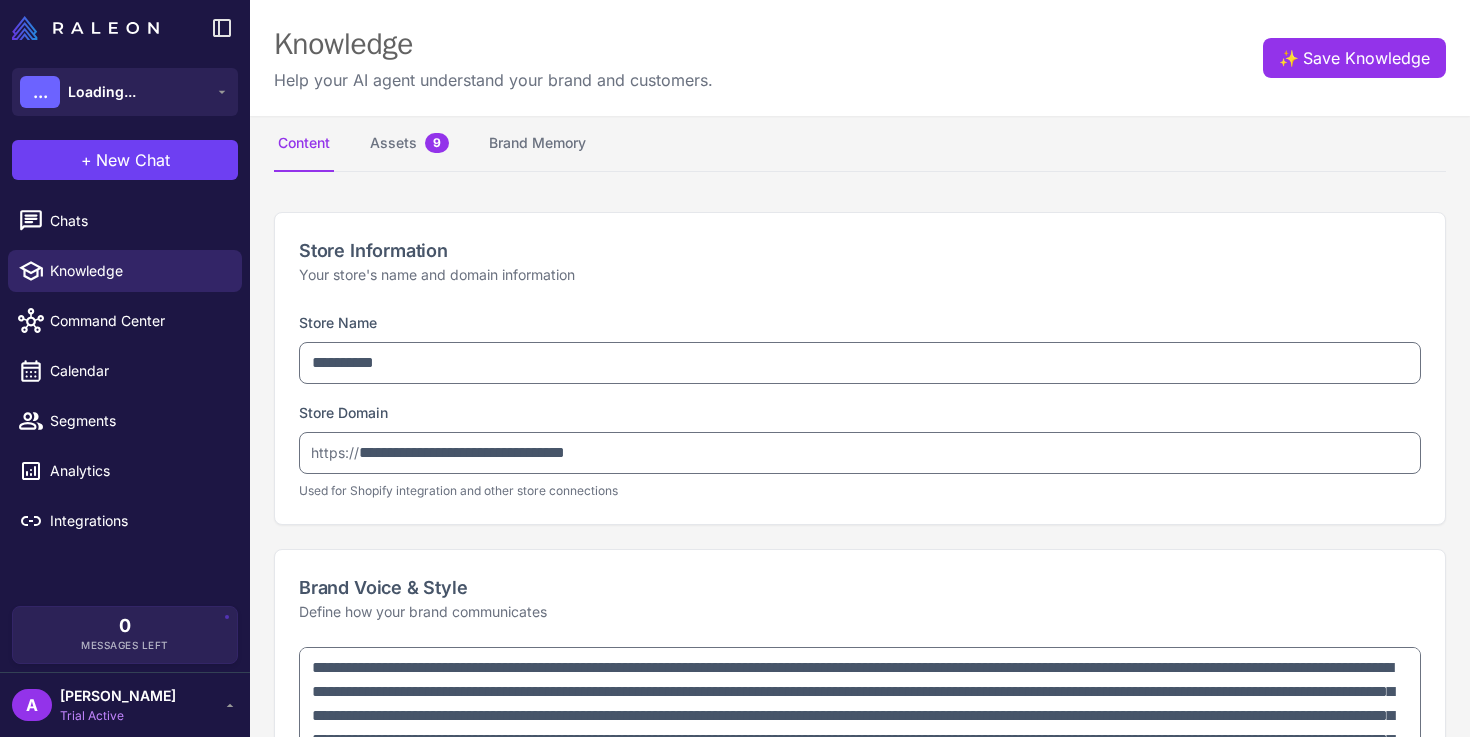 type on "**********" 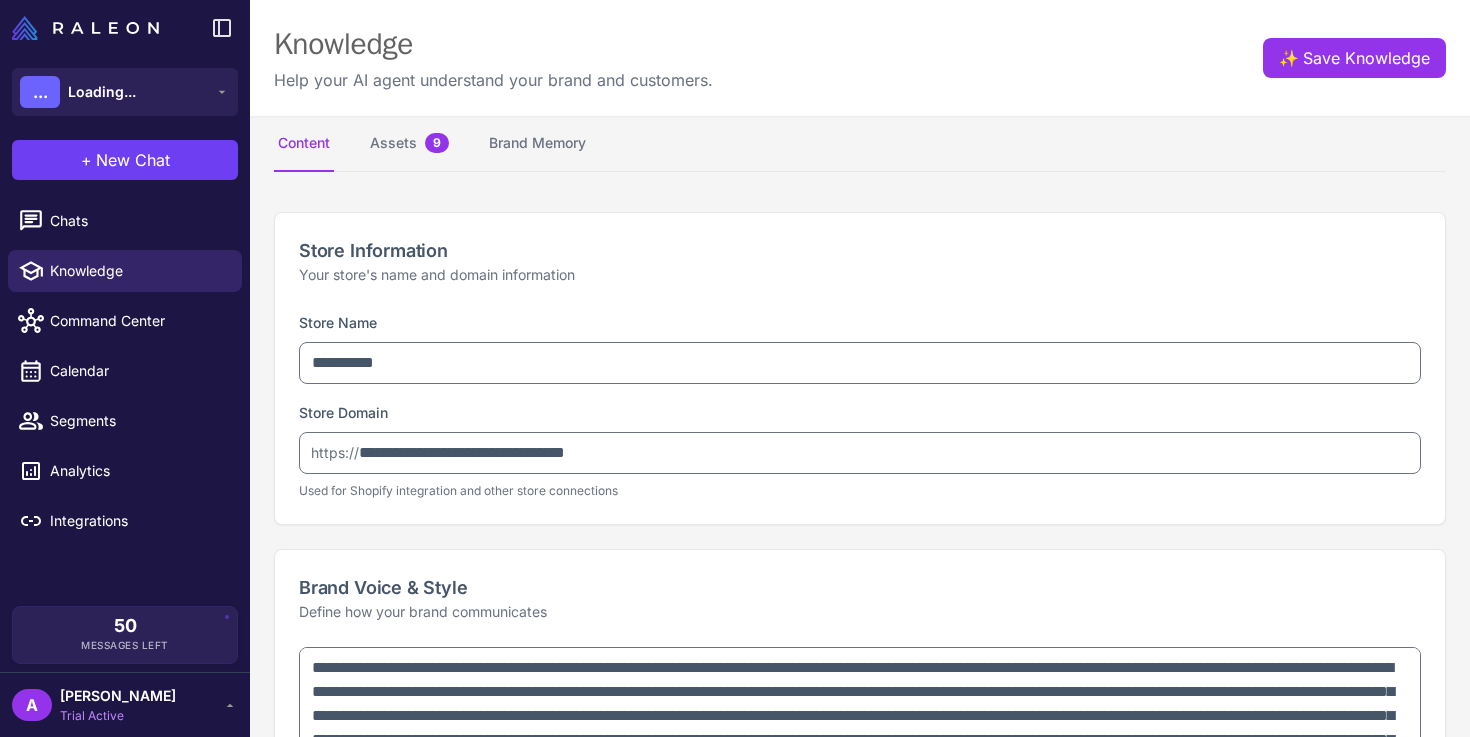 type on "**********" 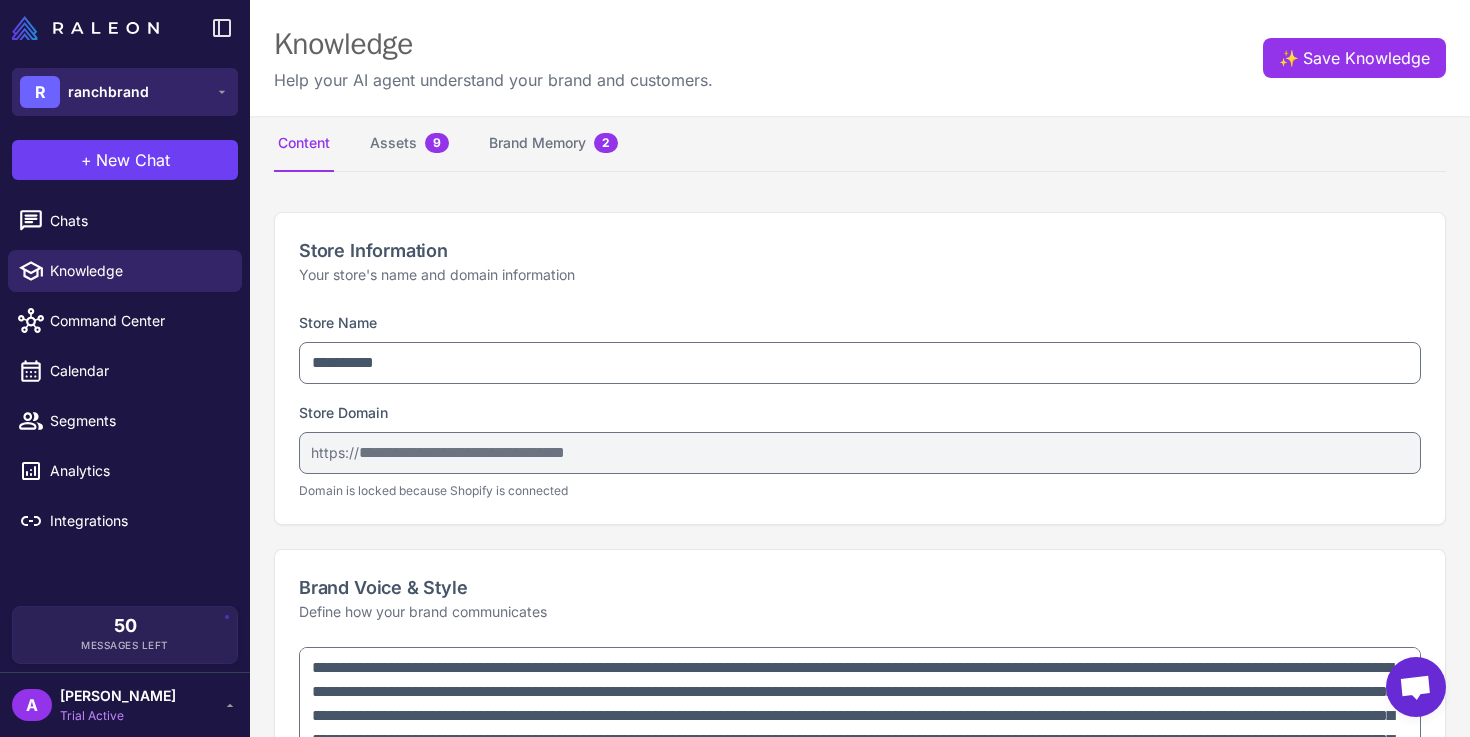 click on "ranchbrand" at bounding box center (108, 92) 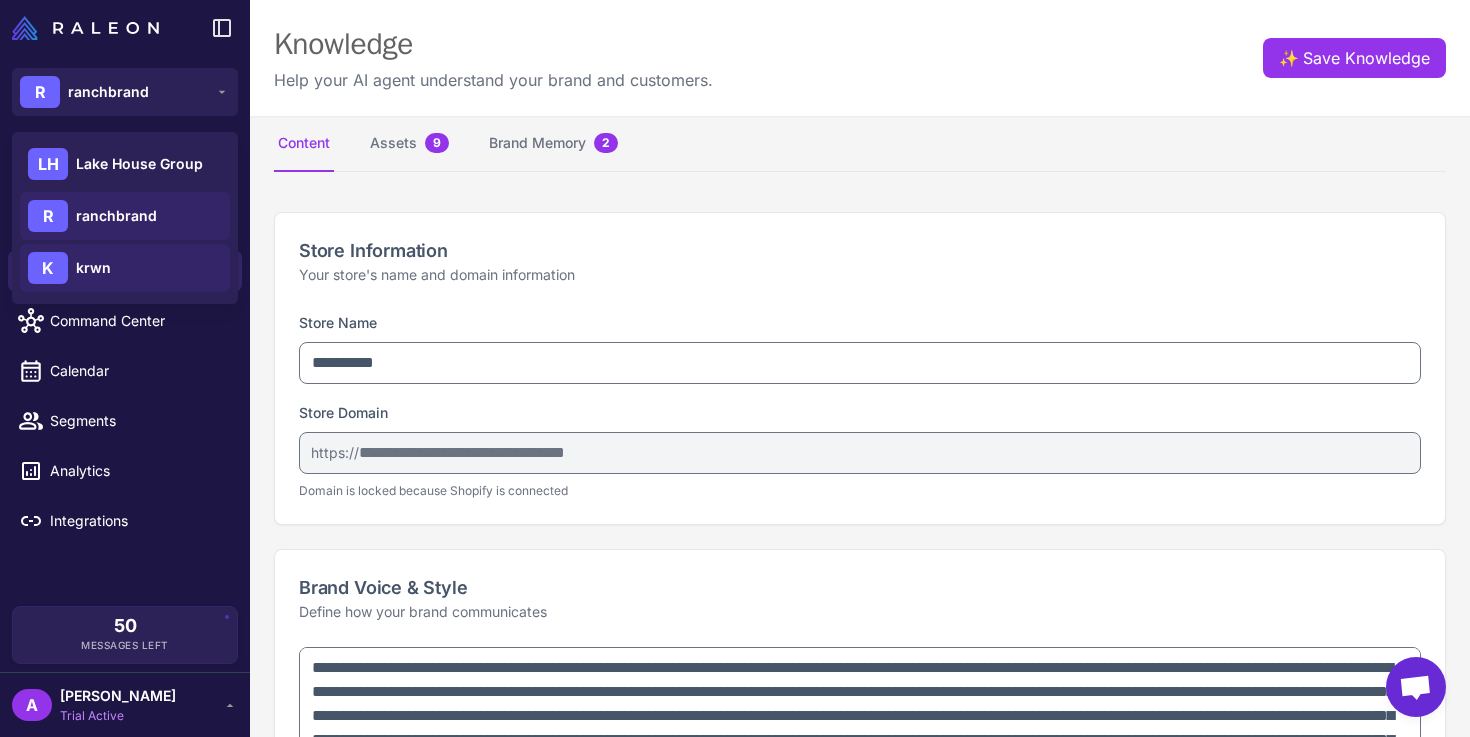 click on "krwn" at bounding box center [93, 268] 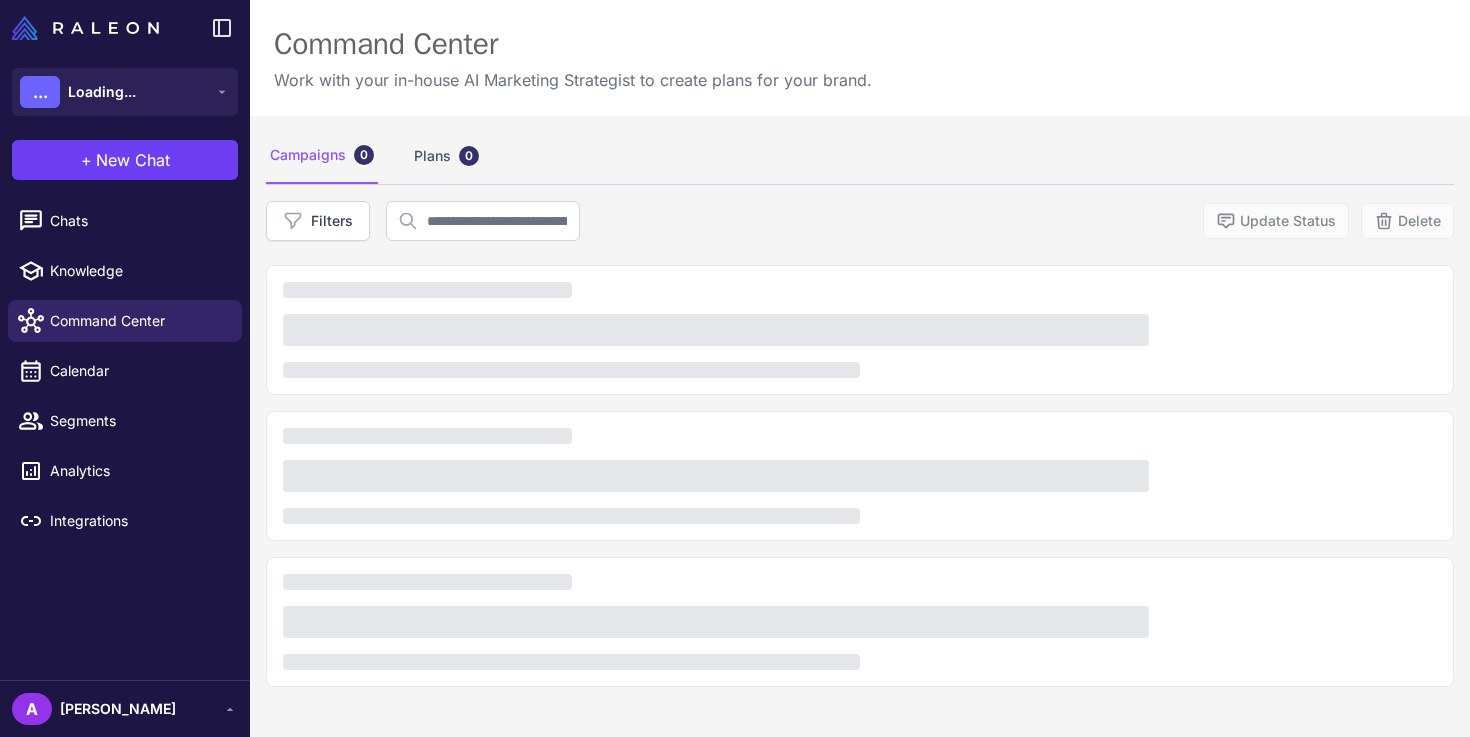 scroll, scrollTop: 0, scrollLeft: 0, axis: both 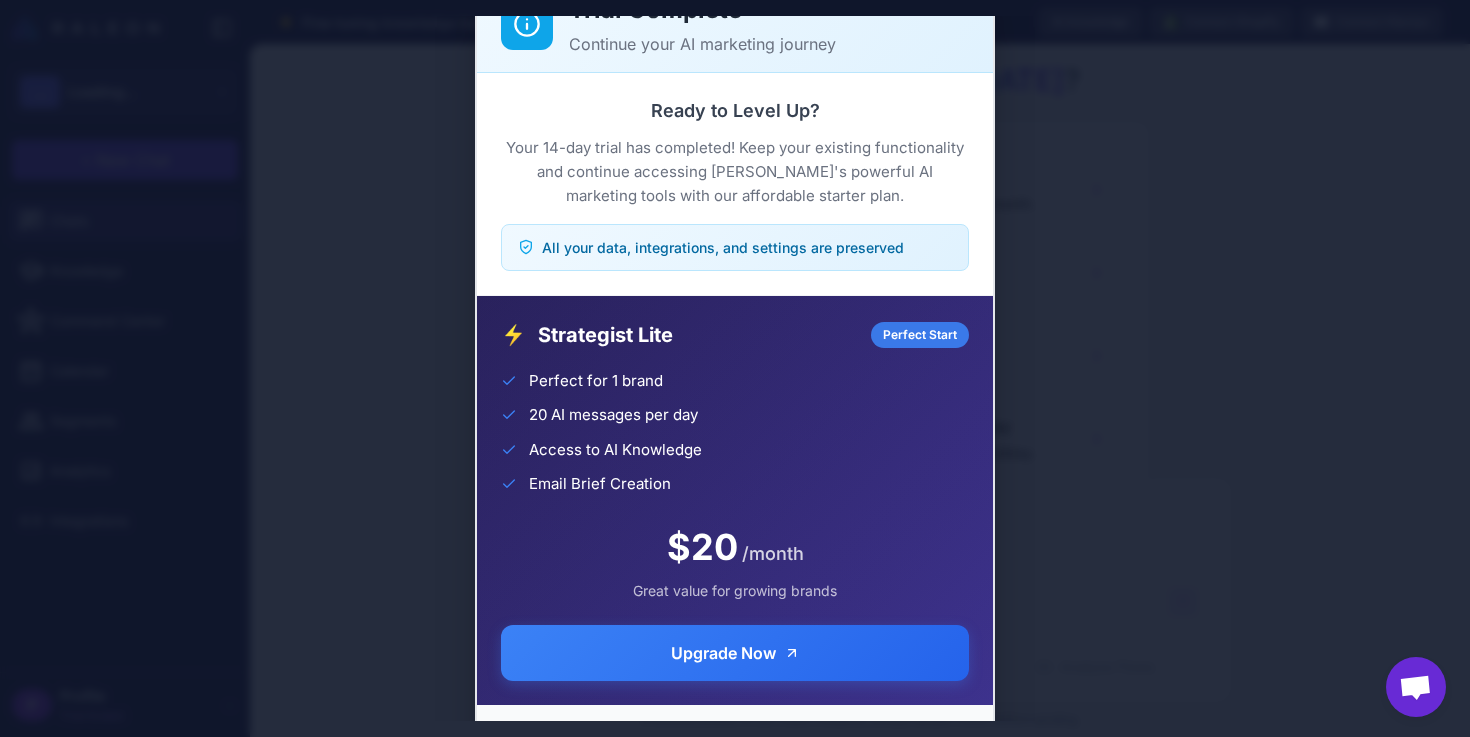 click on "Trial Complete Continue your AI marketing journey Ready to Level Up?  Your 14-day trial has completed! Keep your existing functionality and continue accessing Raleon's powerful AI marketing tools with our affordable starter plan.  All your data, integrations, and settings are preserved ⚡ Strategist Lite Perfect Start Perfect for 1 brand 20 AI messages per day Access to AI Knowledge Email Brief Creation $20 /month Great value for growing brands Upgrade Now  Need help choosing a plan?  Contact our team" 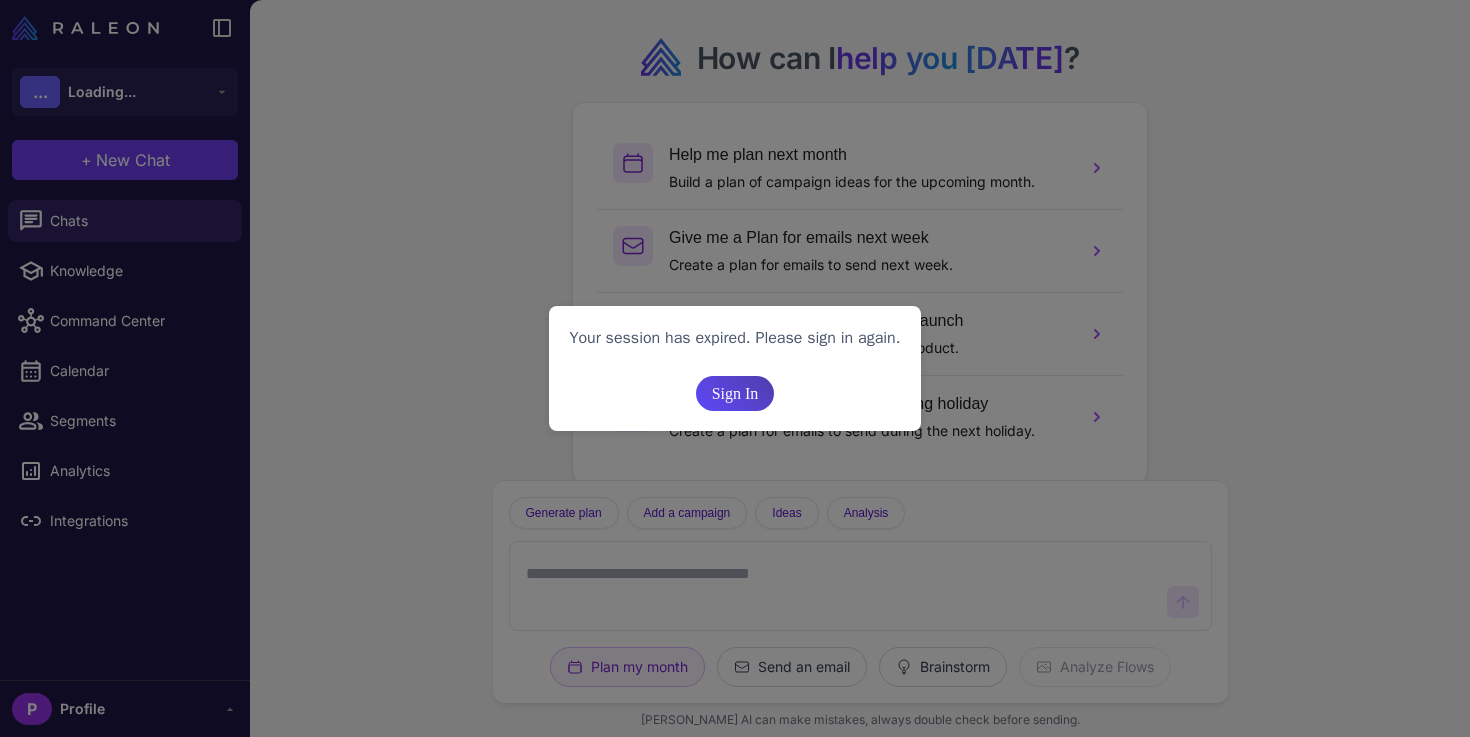 scroll, scrollTop: 0, scrollLeft: 0, axis: both 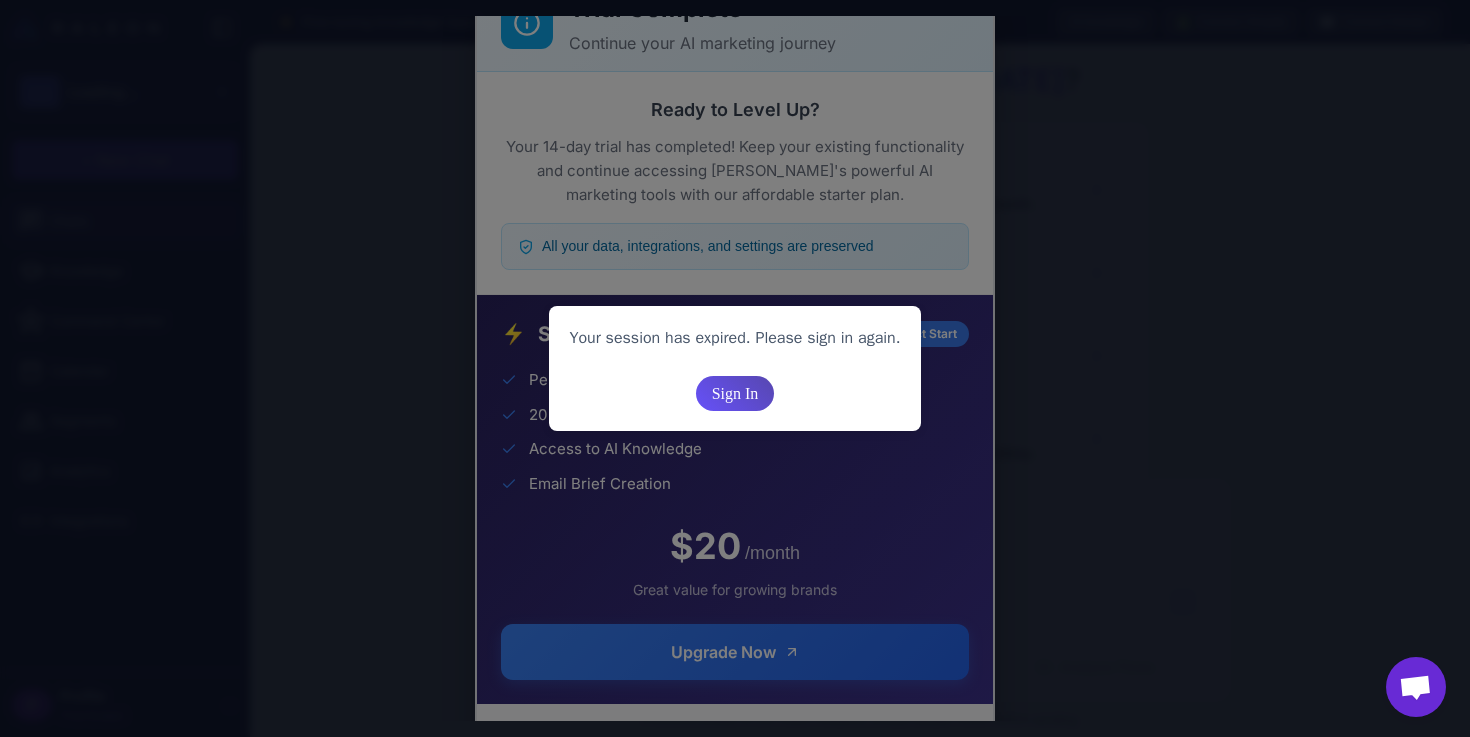 click on "Sign In" at bounding box center [735, 393] 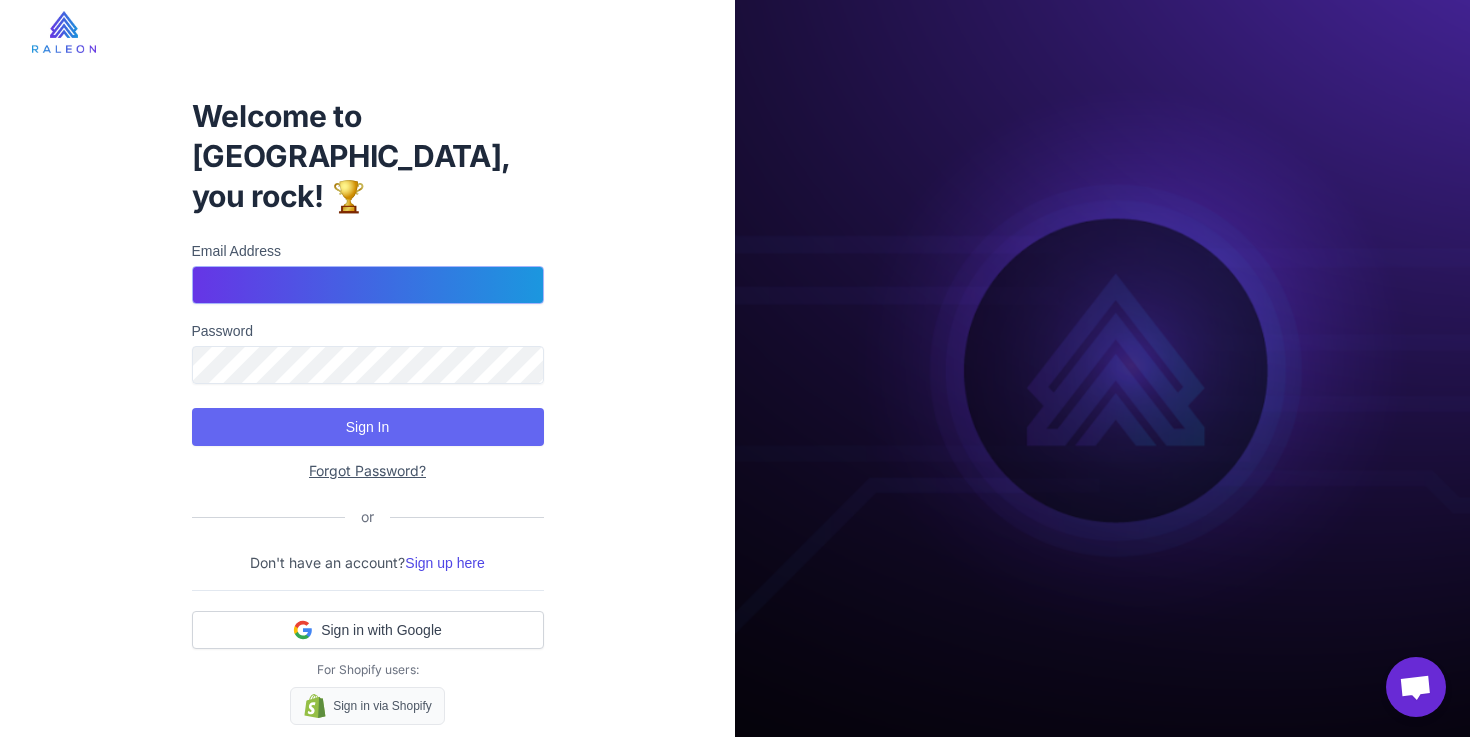 type on "**********" 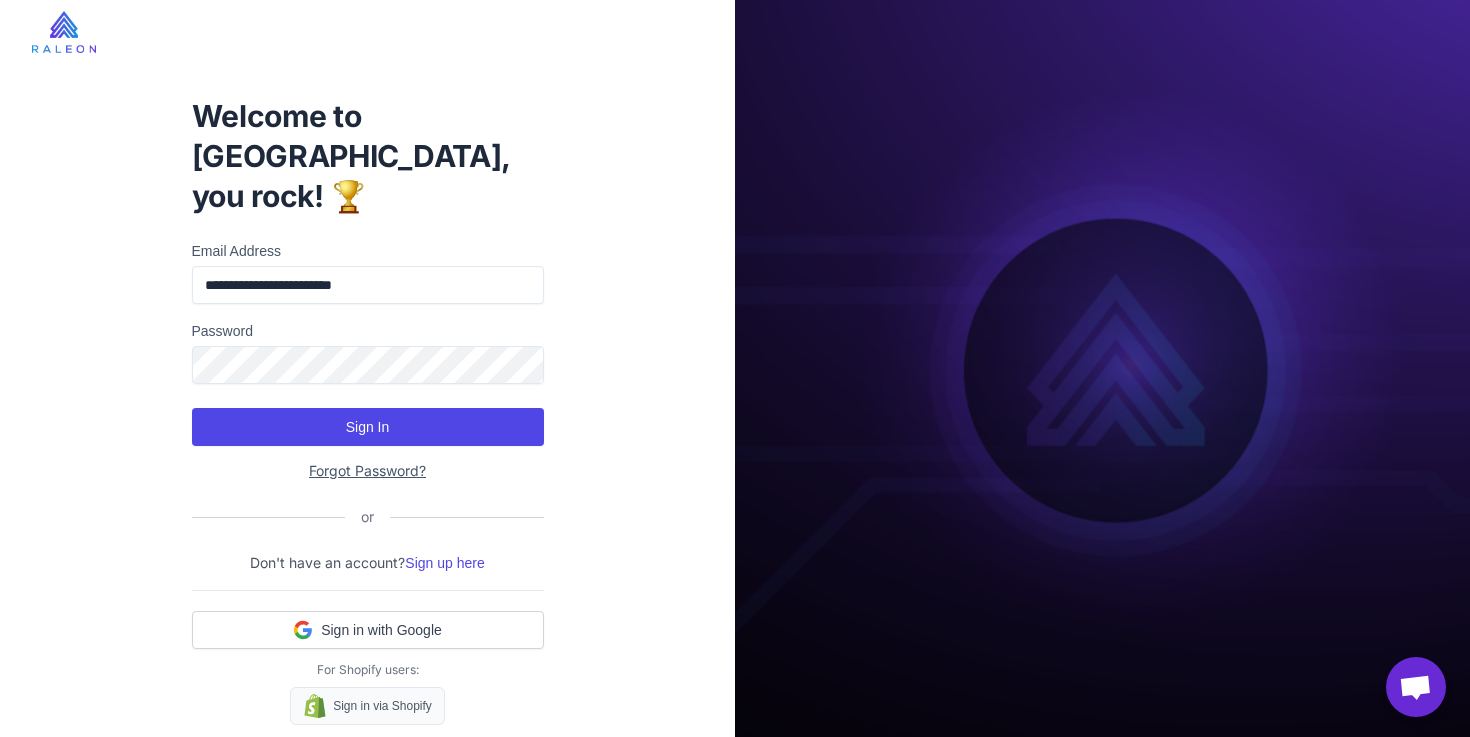click on "Sign In" at bounding box center [368, 427] 